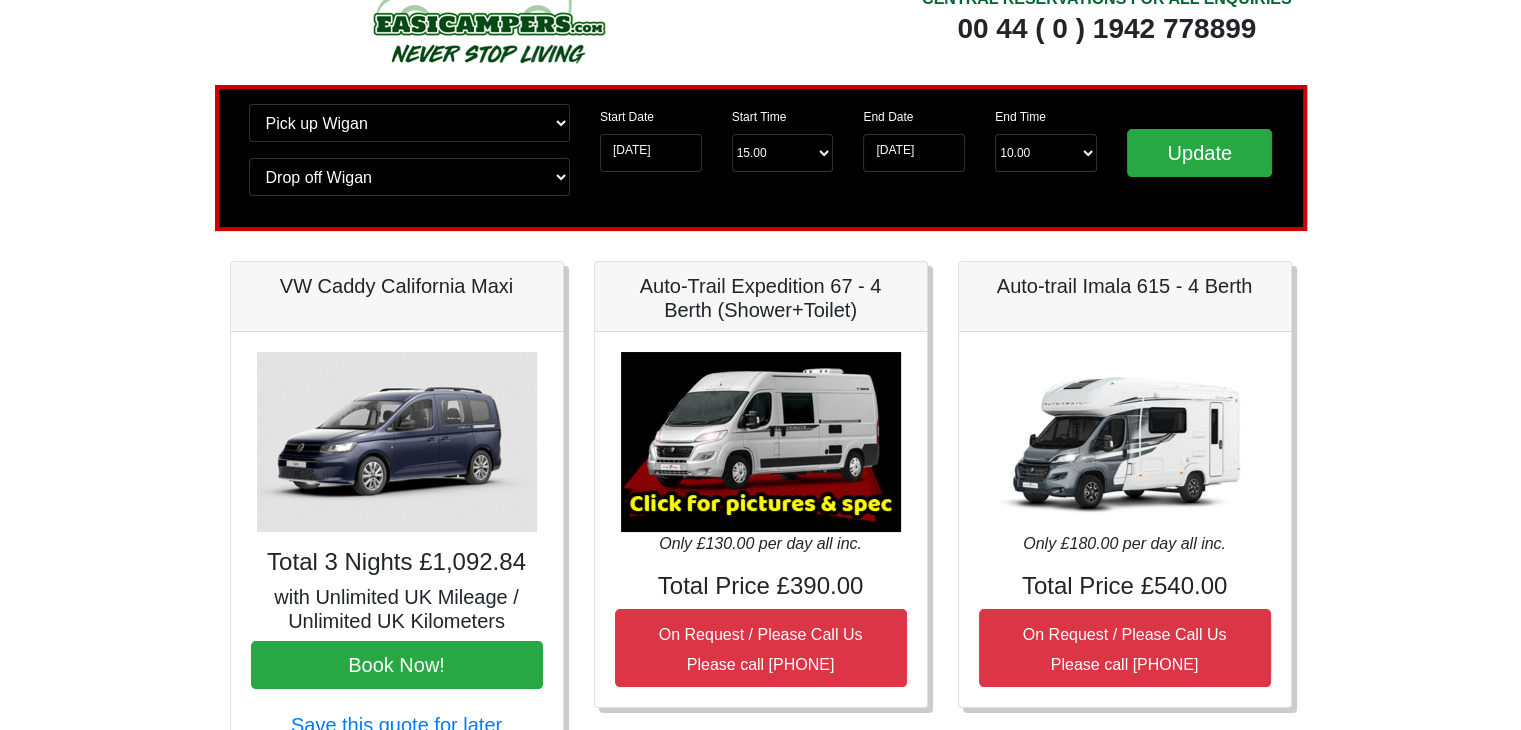 scroll, scrollTop: 0, scrollLeft: 0, axis: both 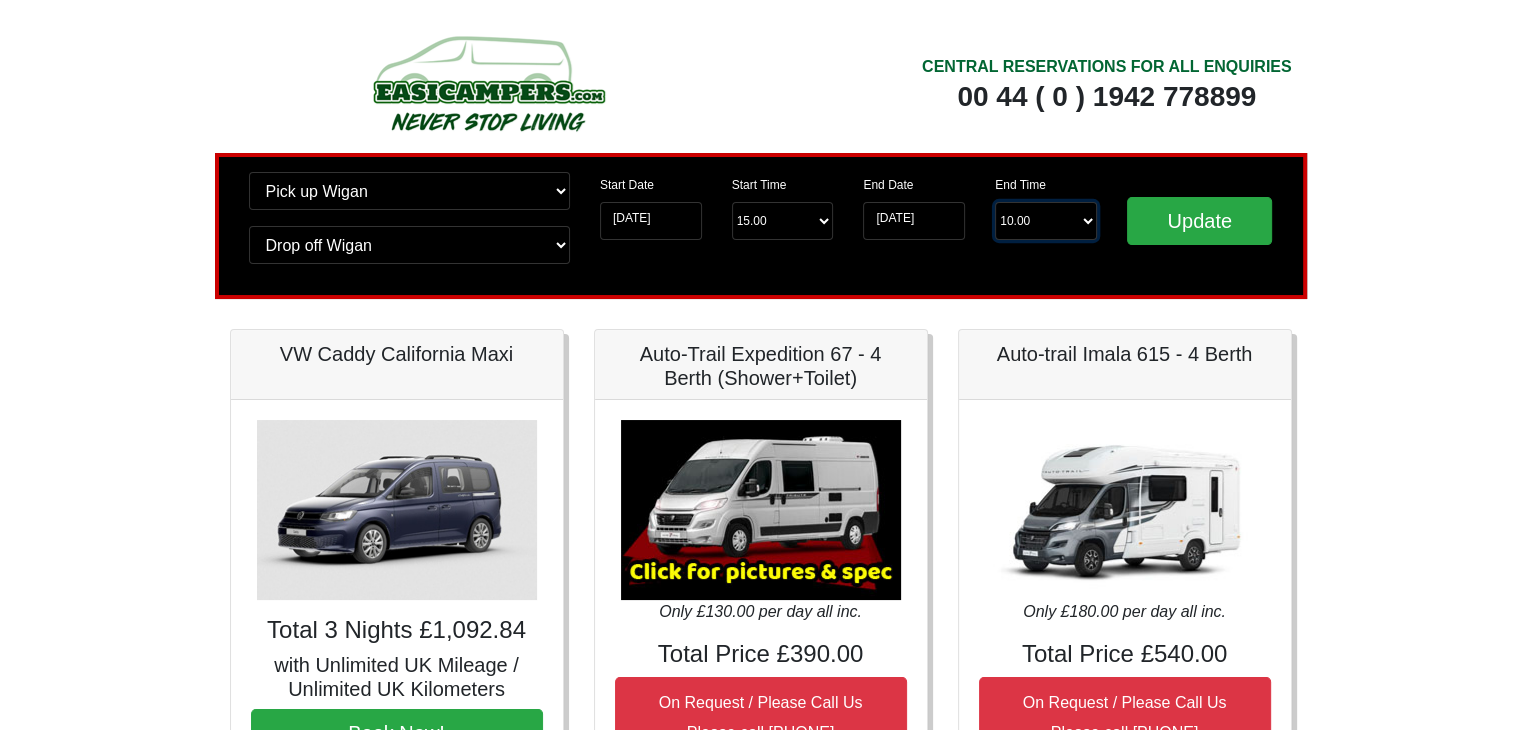 click on "End Time
10.00
--------
08.00 am
09.00 am
10.00 am
11.00 am (Sunday Only)" at bounding box center [1046, 221] 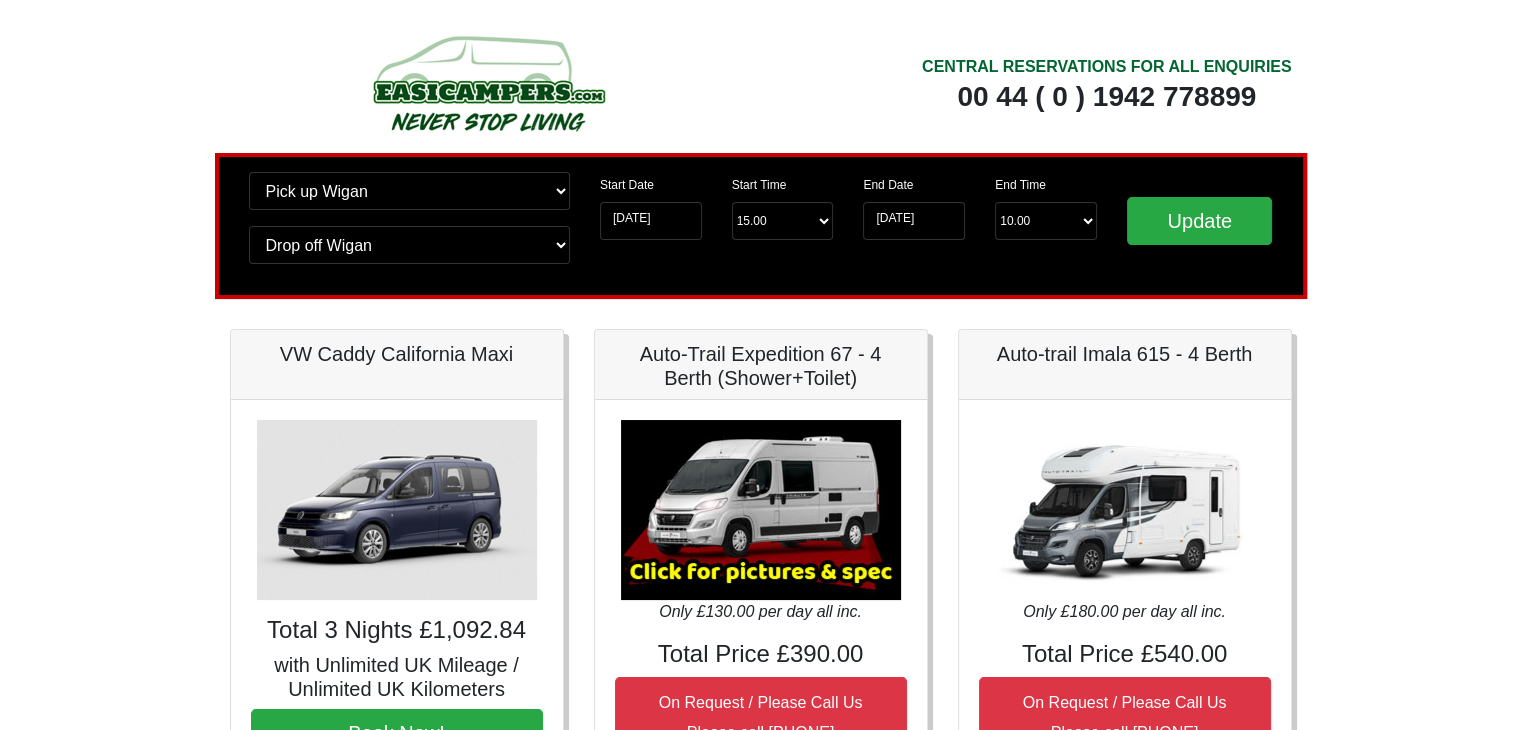 click on "End Date
[DATE]" at bounding box center (914, 206) 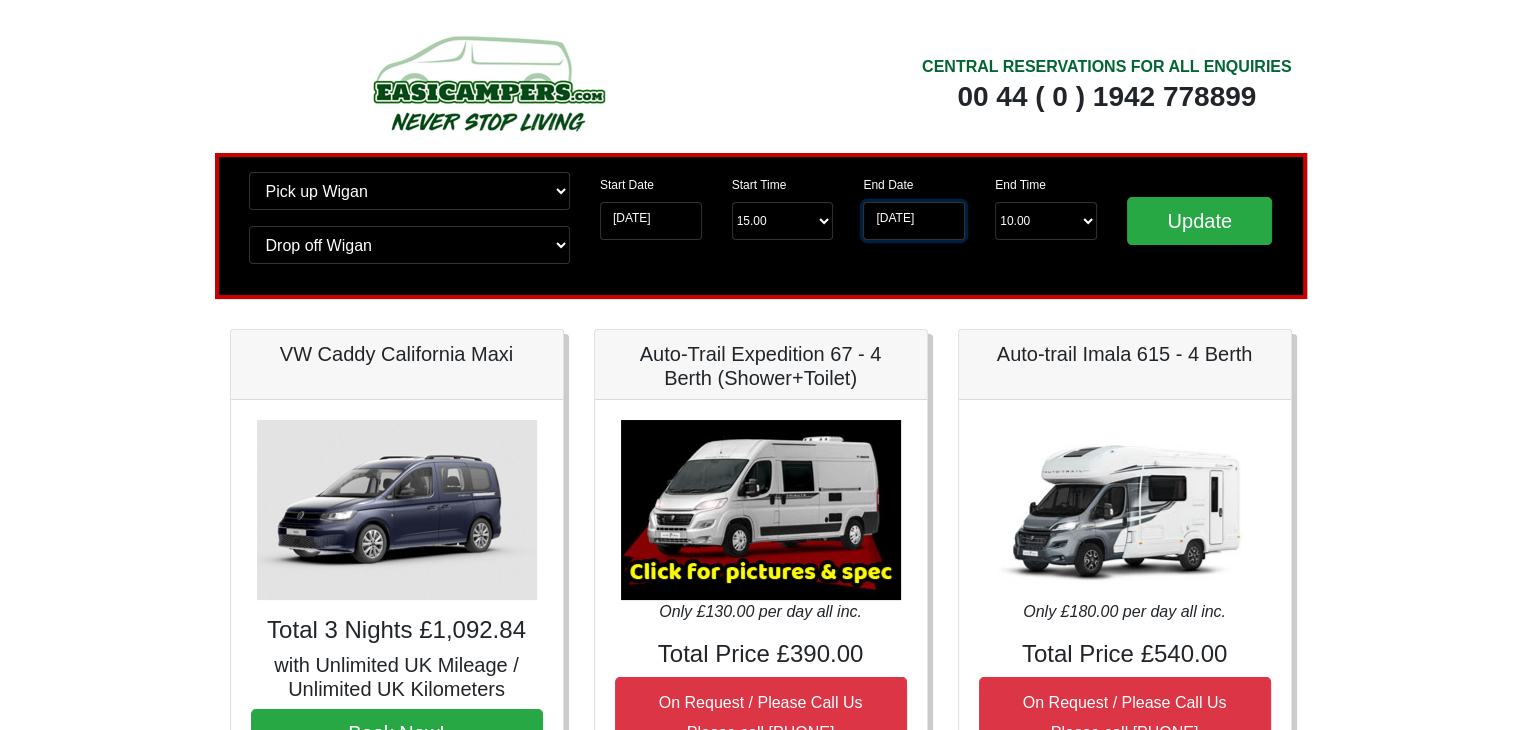 click on "[DATE]" at bounding box center [914, 221] 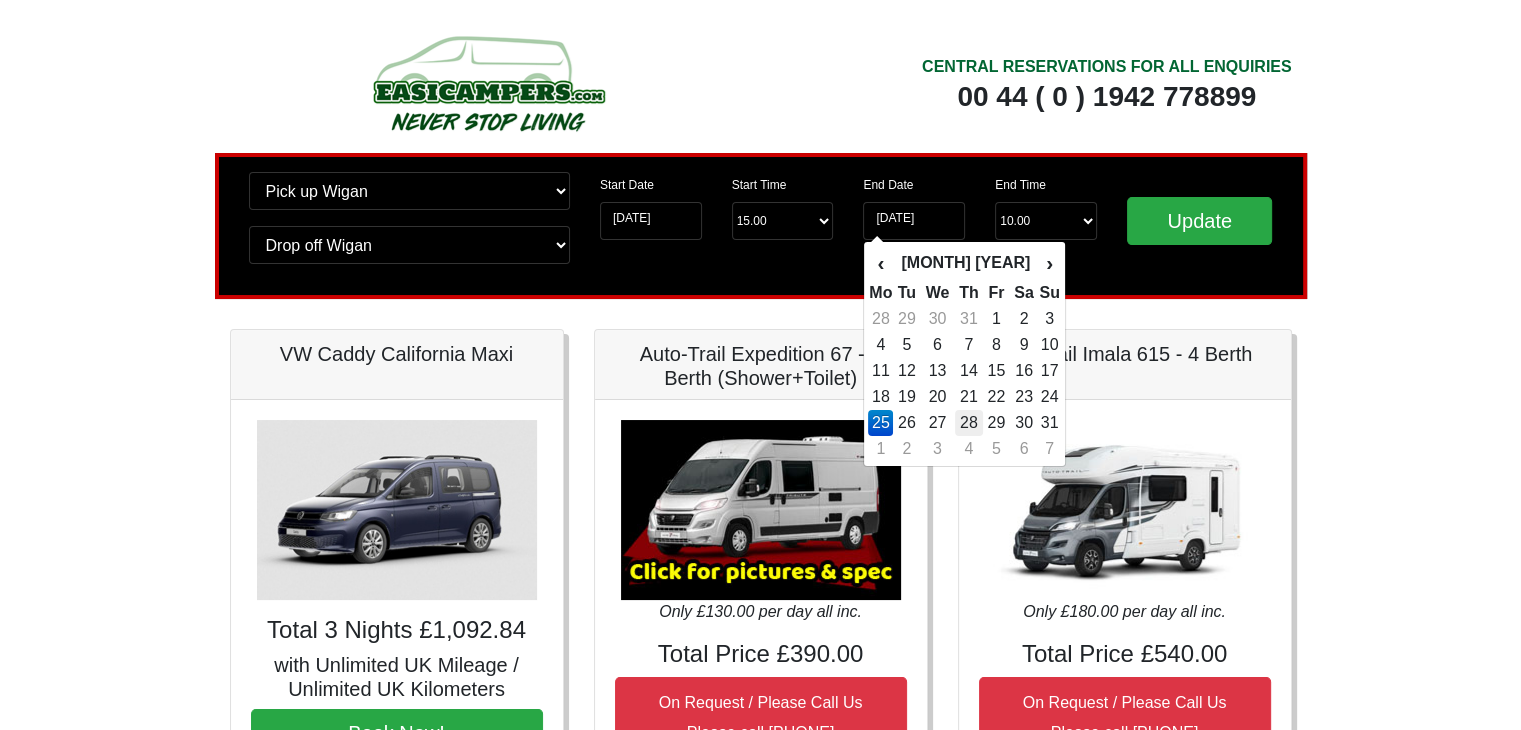 click on "28" at bounding box center (969, 423) 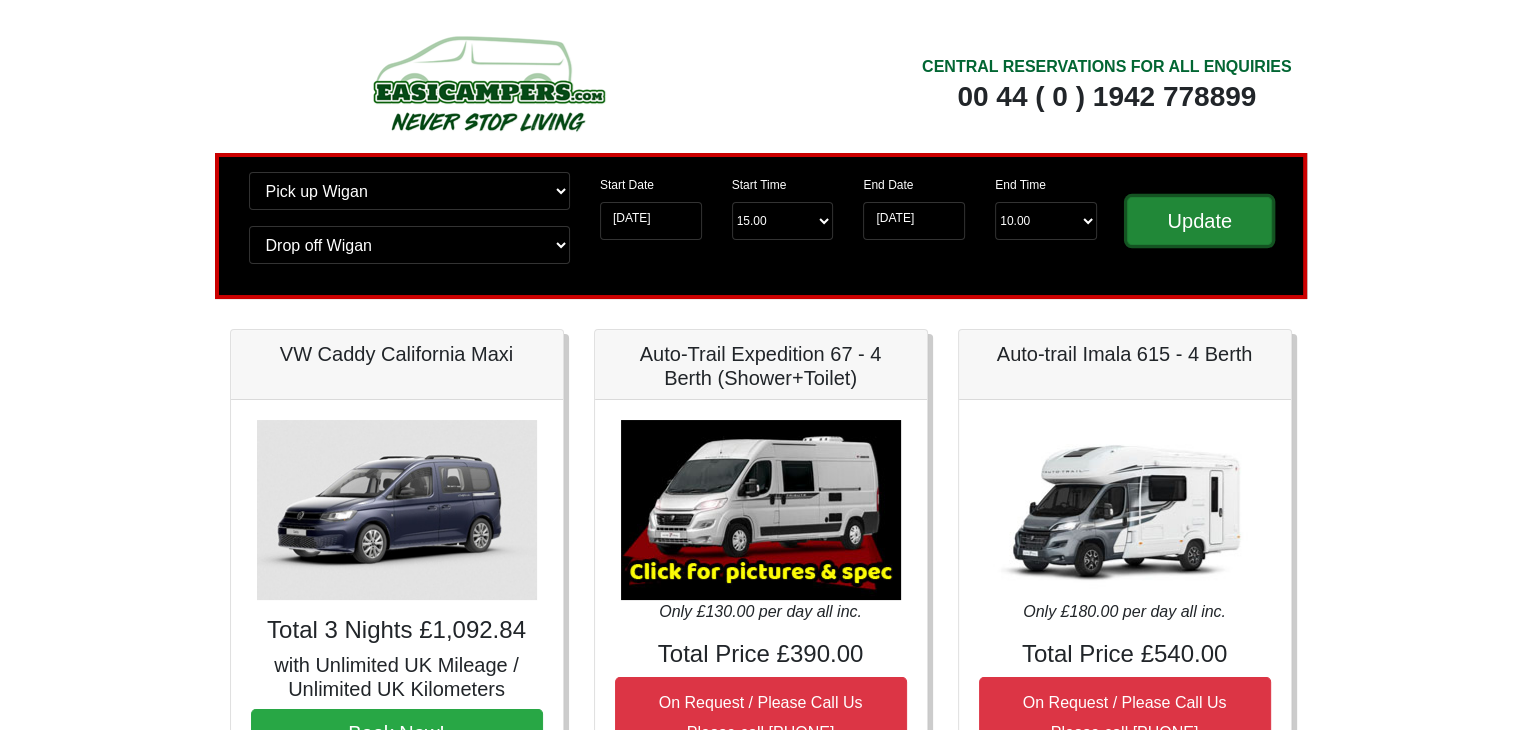 click on "Update" at bounding box center [1200, 221] 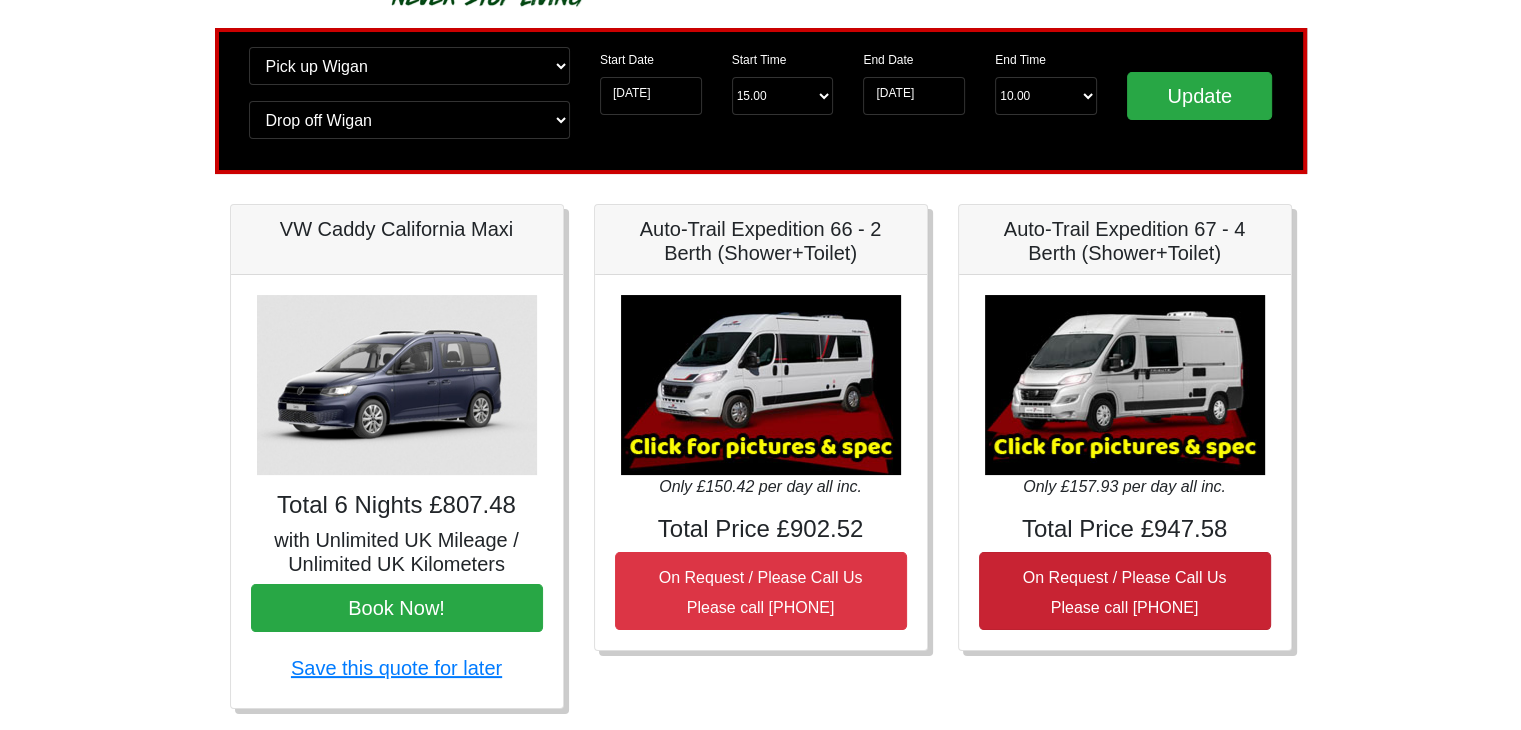 scroll, scrollTop: 0, scrollLeft: 0, axis: both 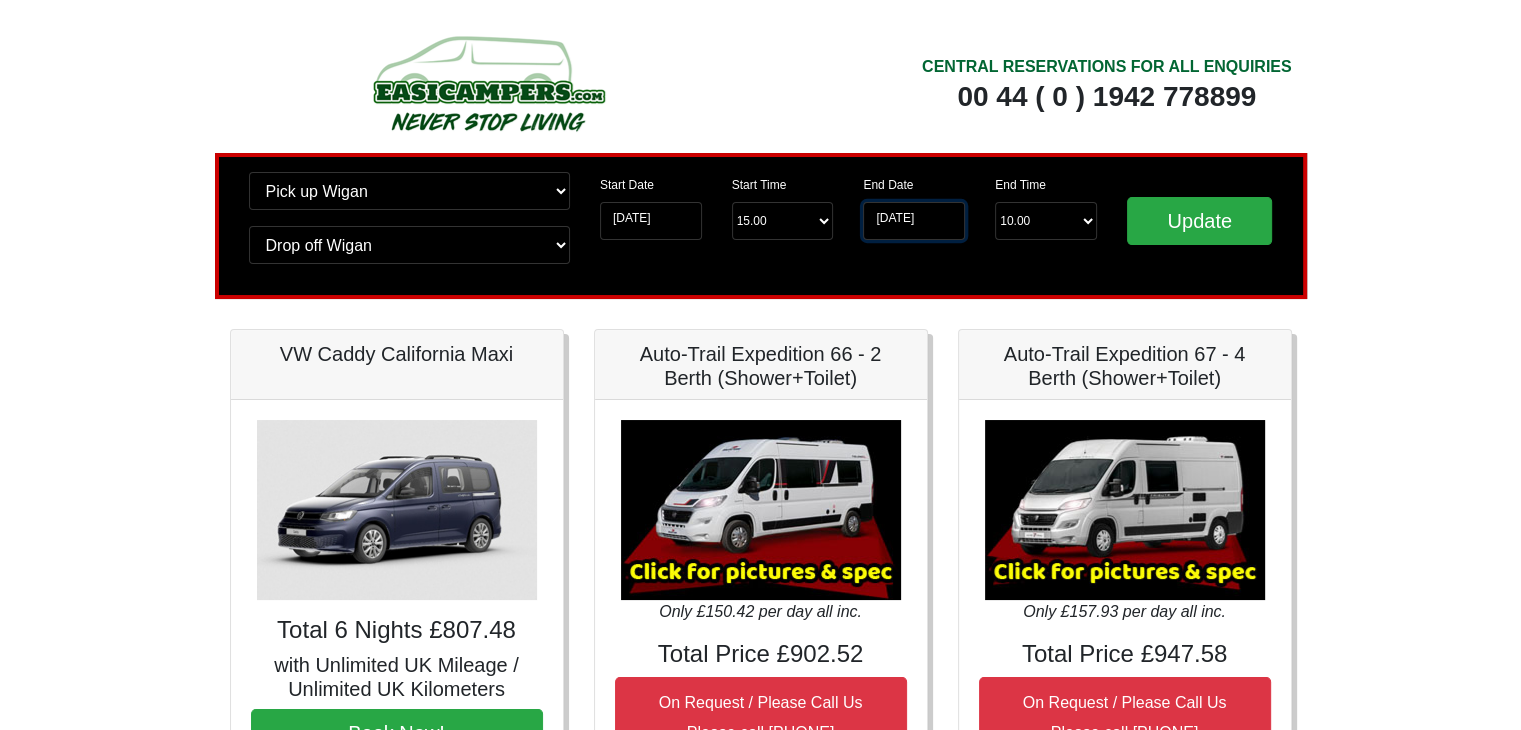 click on "[DATE]" at bounding box center (914, 221) 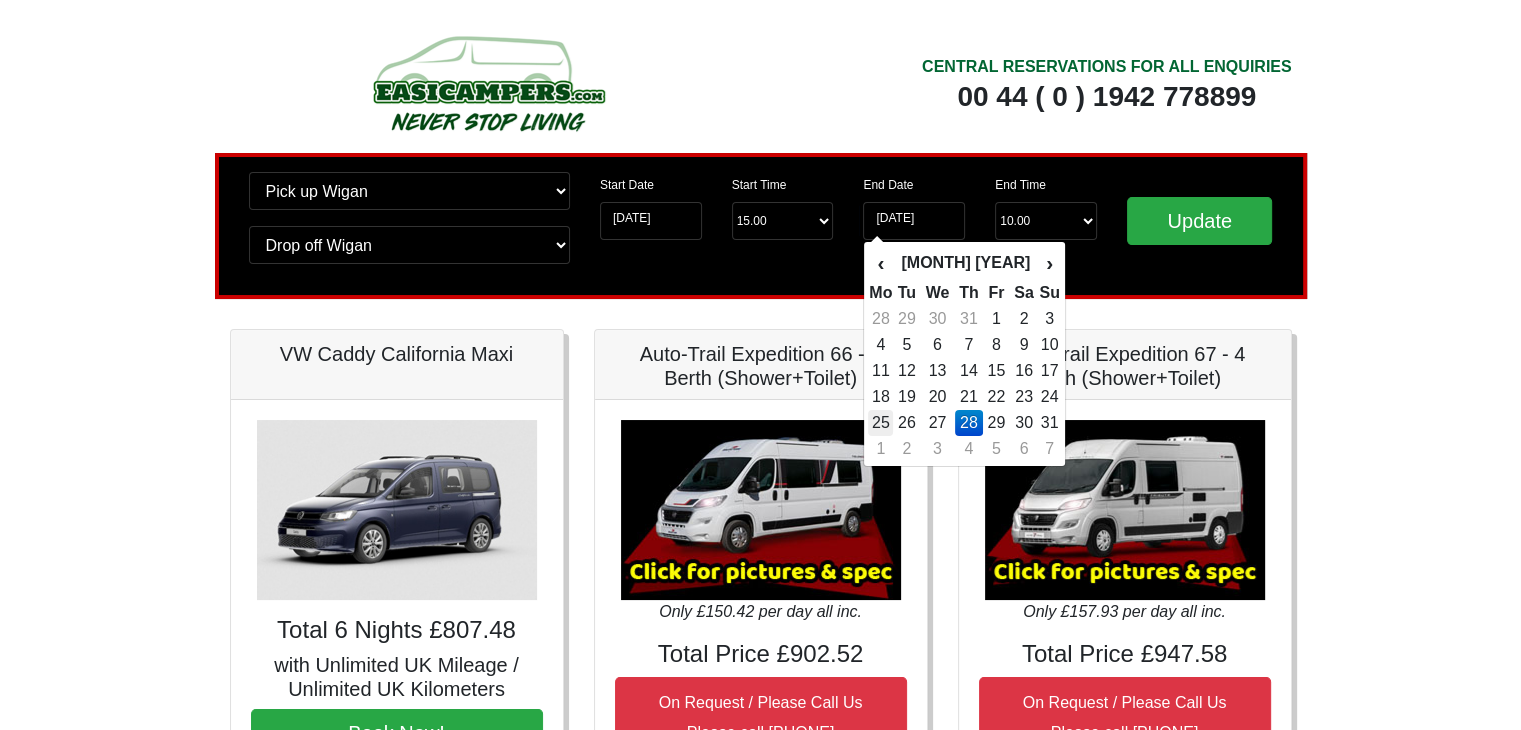 click on "25" at bounding box center (880, 423) 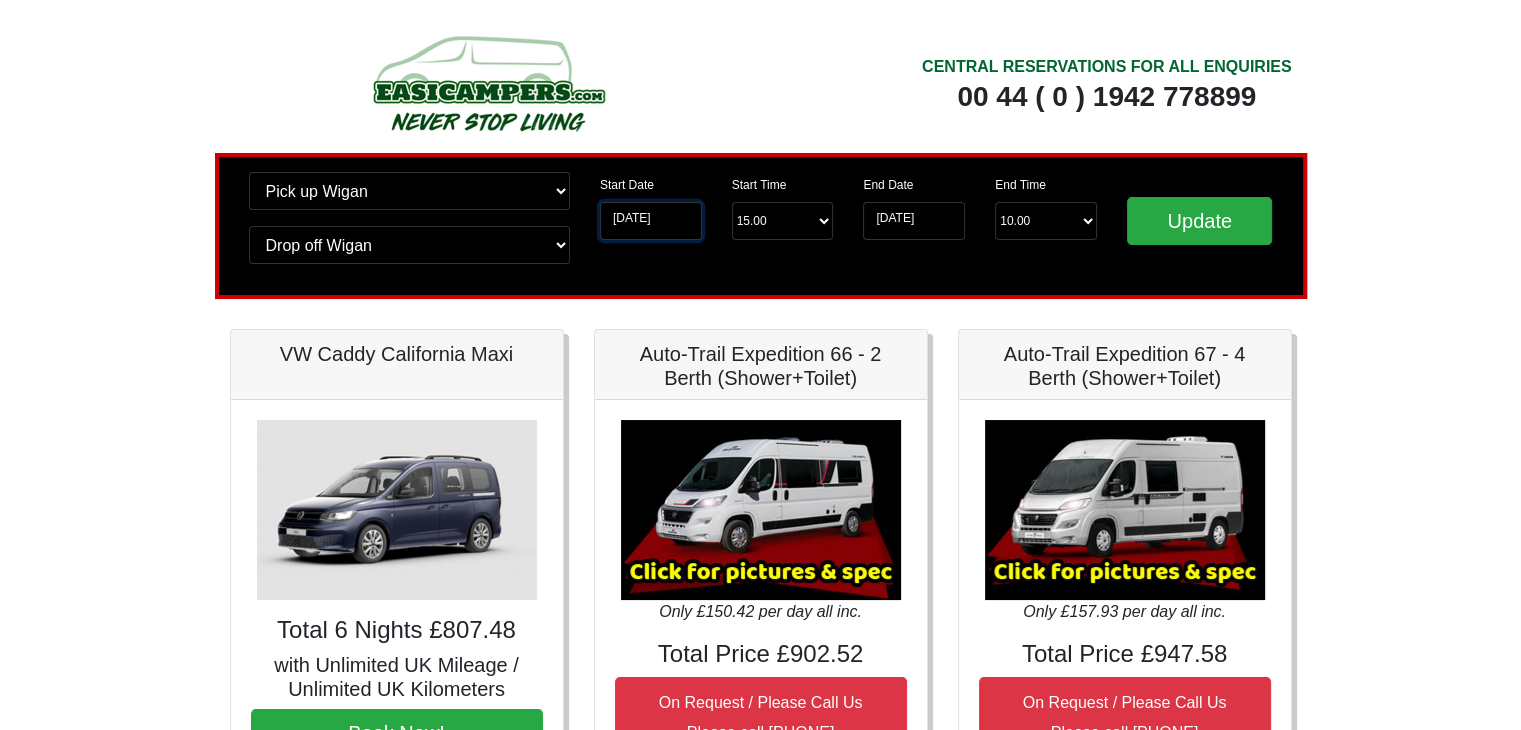 click on "[DATE]" at bounding box center [651, 221] 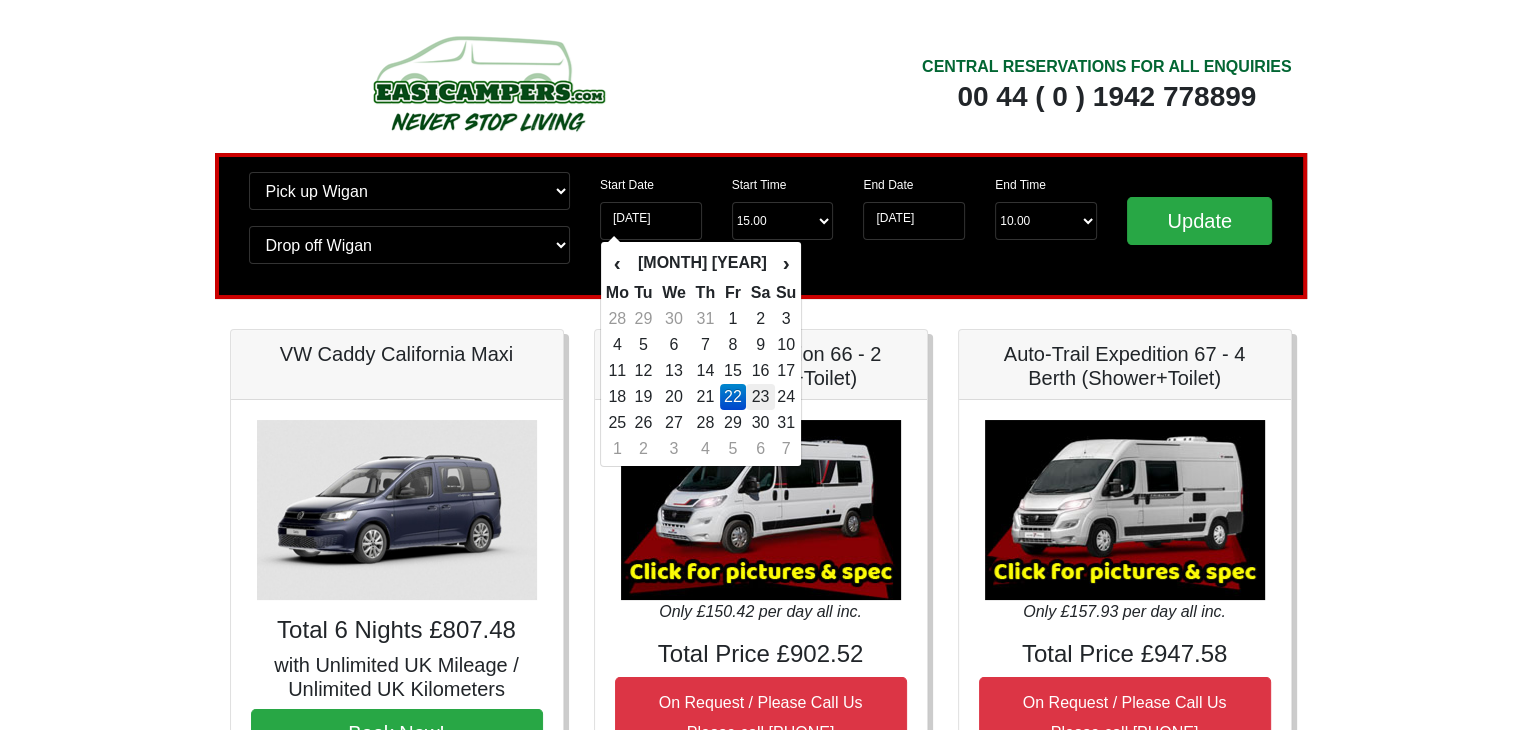 click on "23" at bounding box center (760, 397) 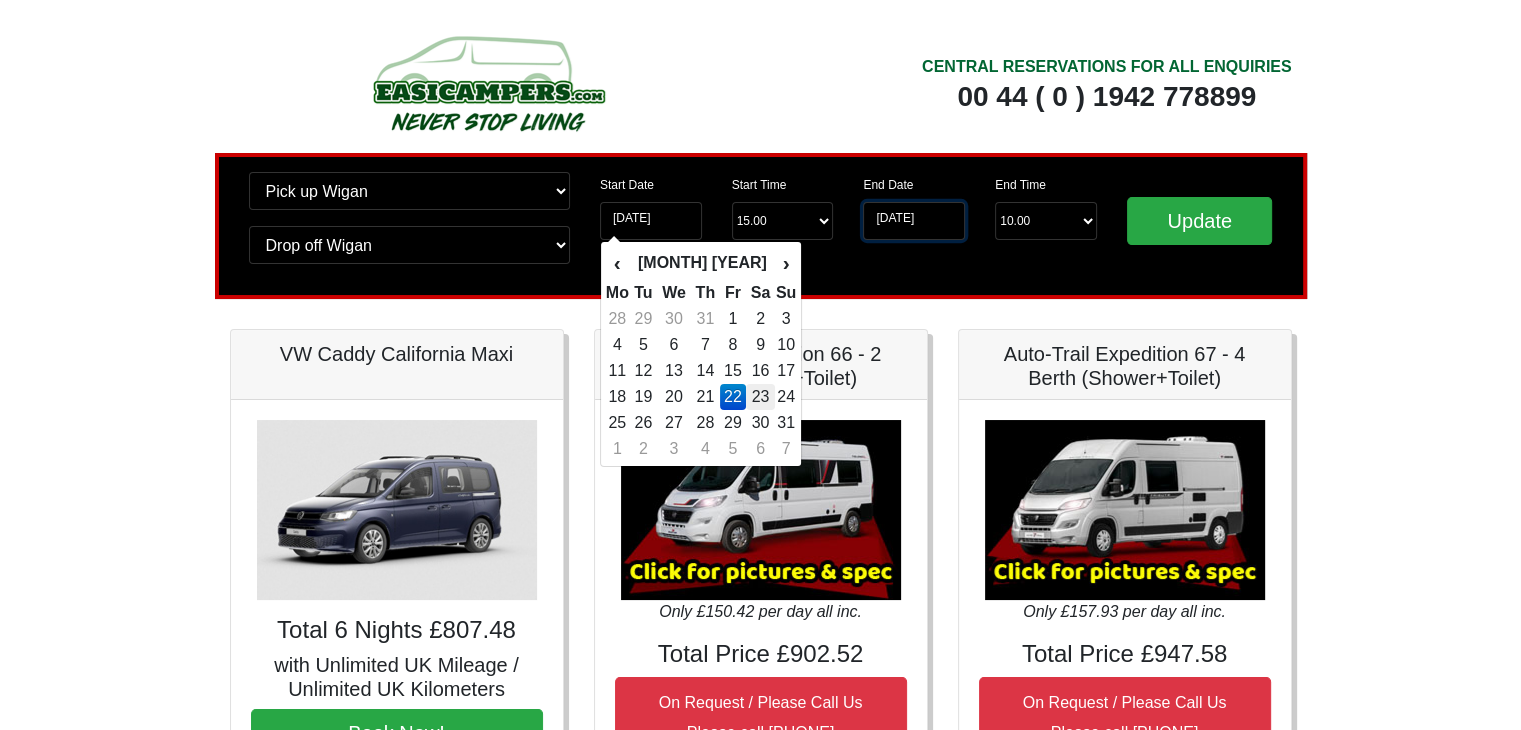 type on "23-08-2025" 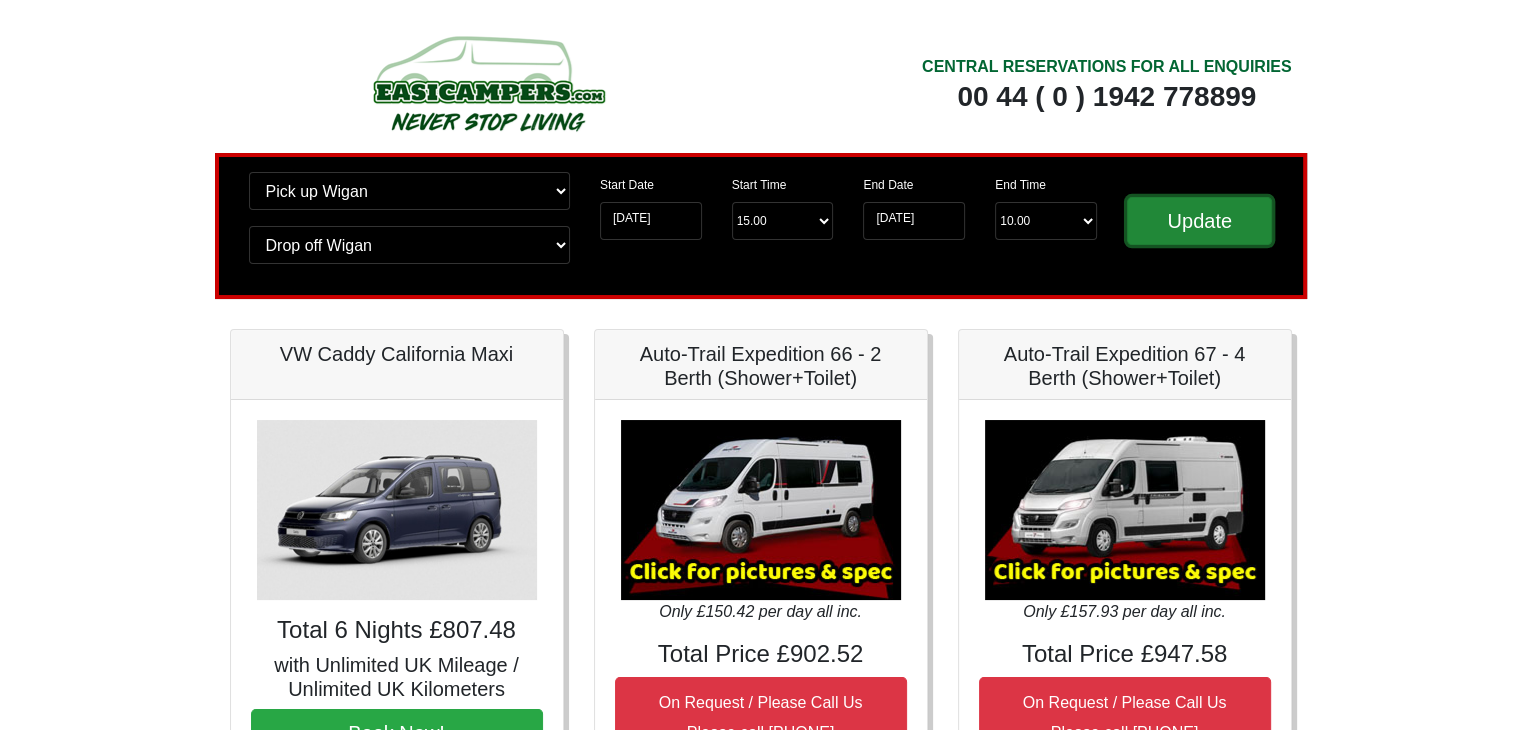 click on "Update" at bounding box center (1200, 221) 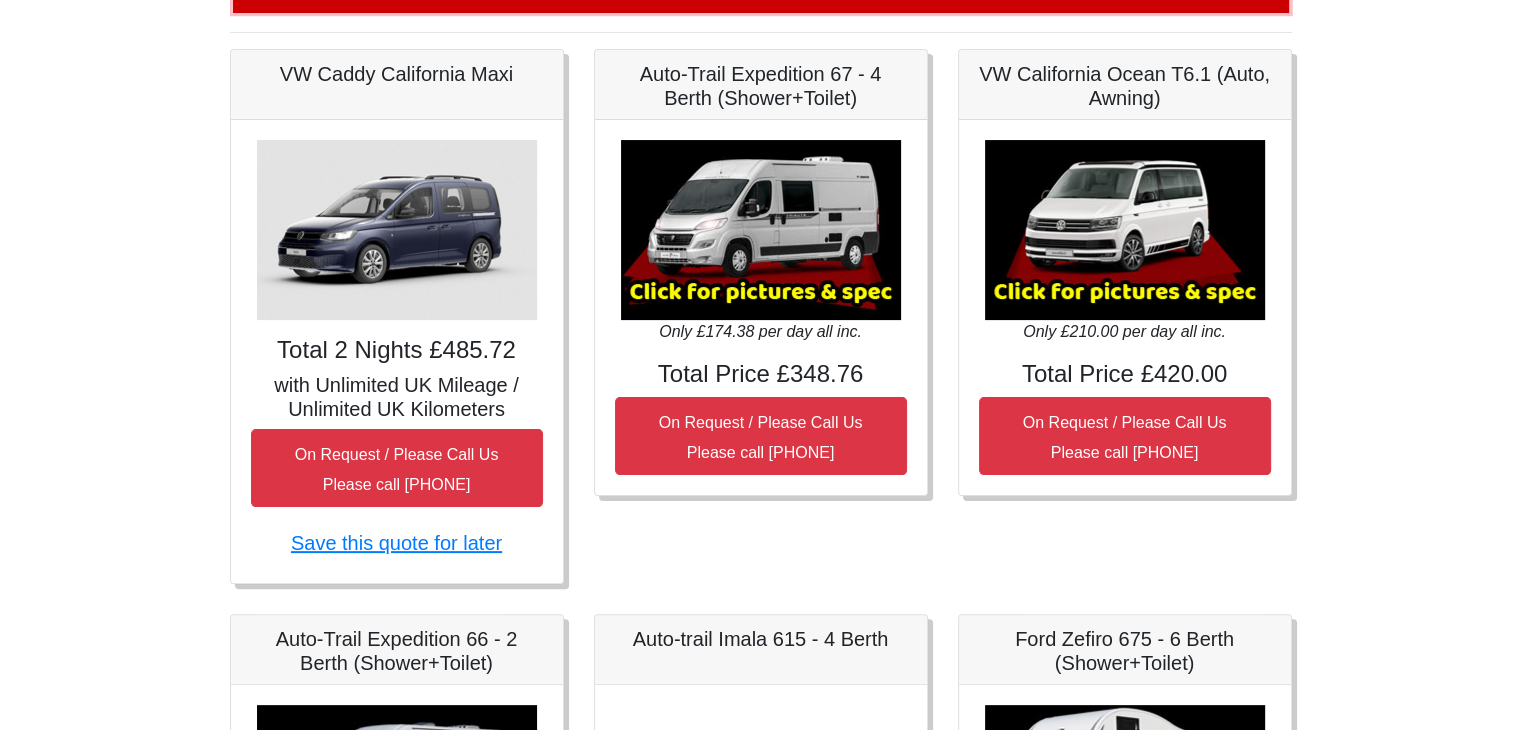 scroll, scrollTop: 400, scrollLeft: 0, axis: vertical 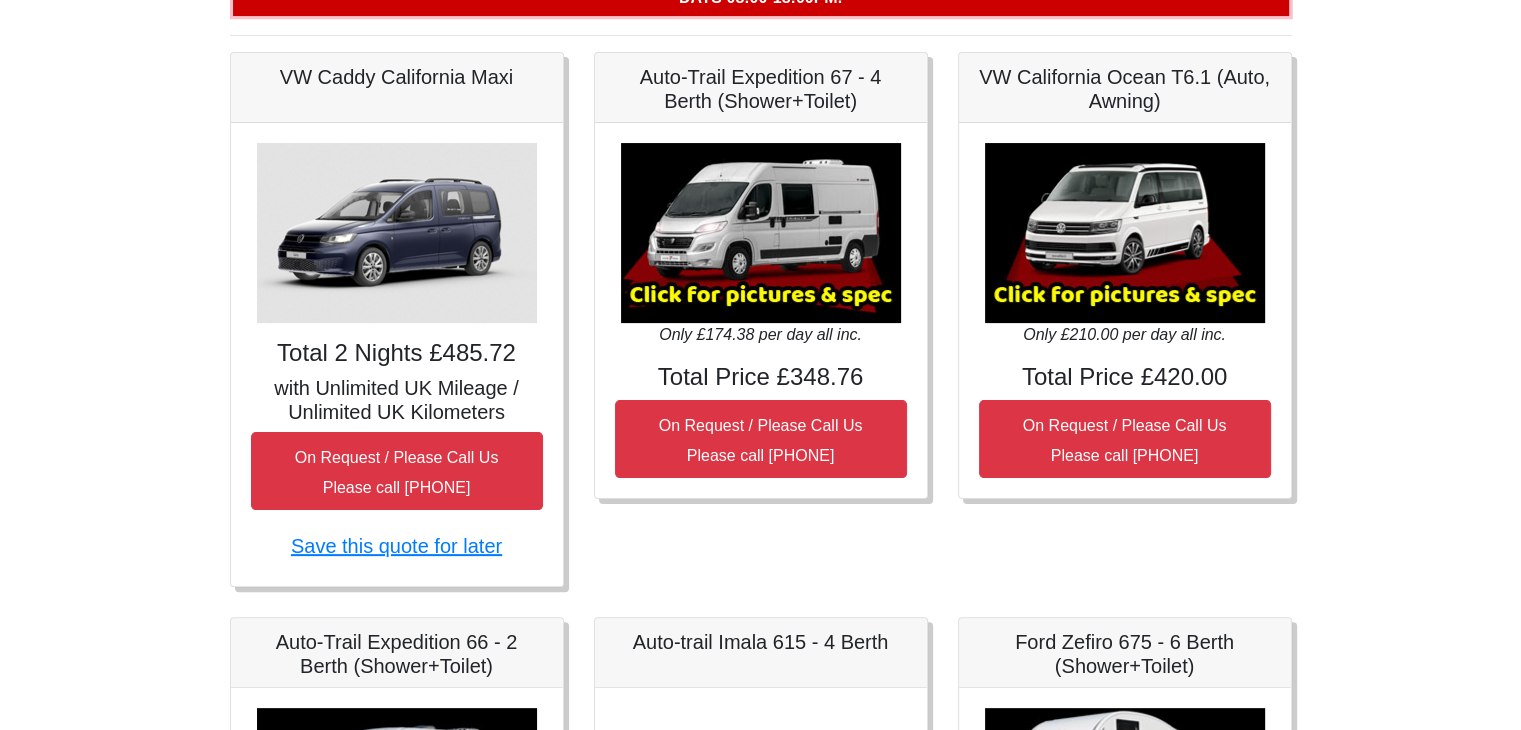 click at bounding box center (761, 233) 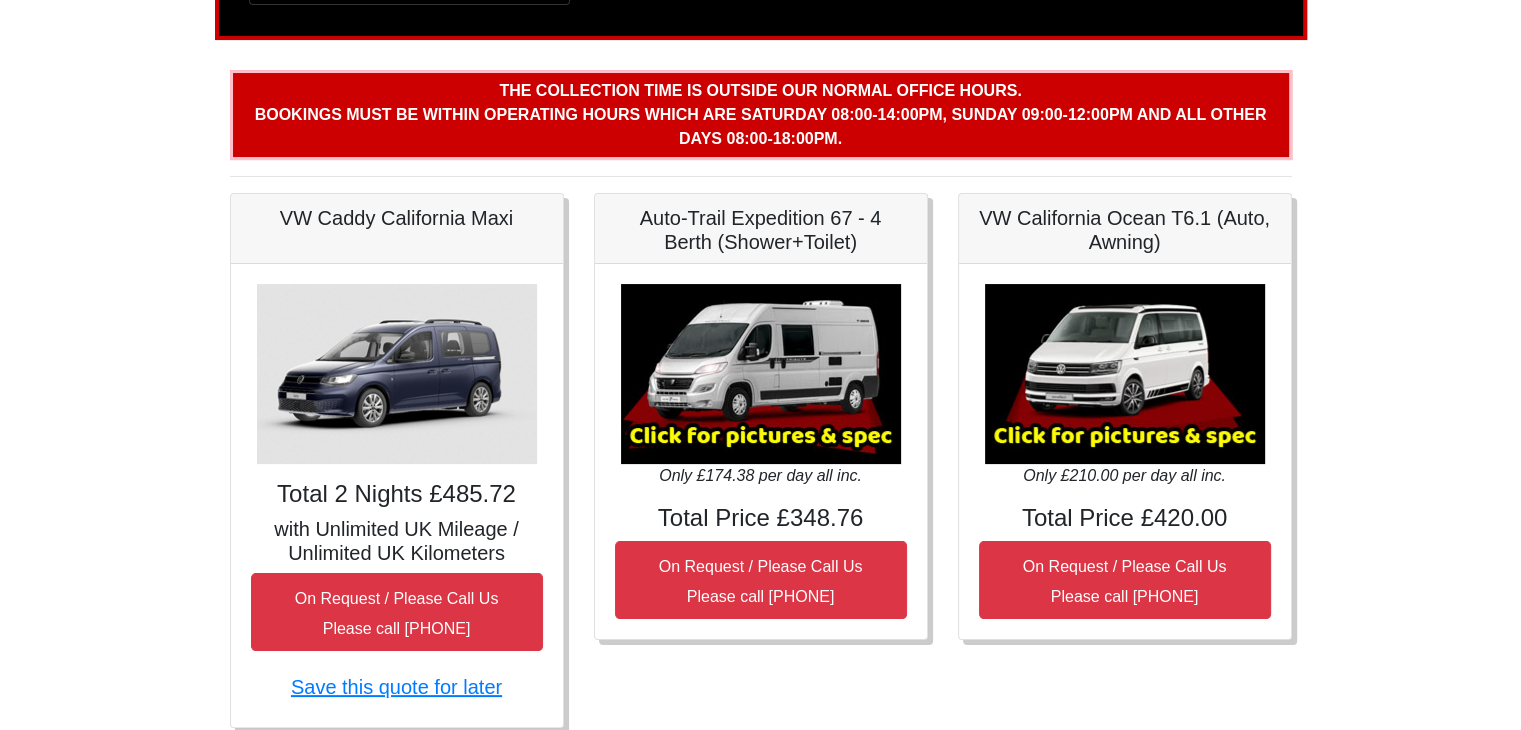 scroll, scrollTop: 100, scrollLeft: 0, axis: vertical 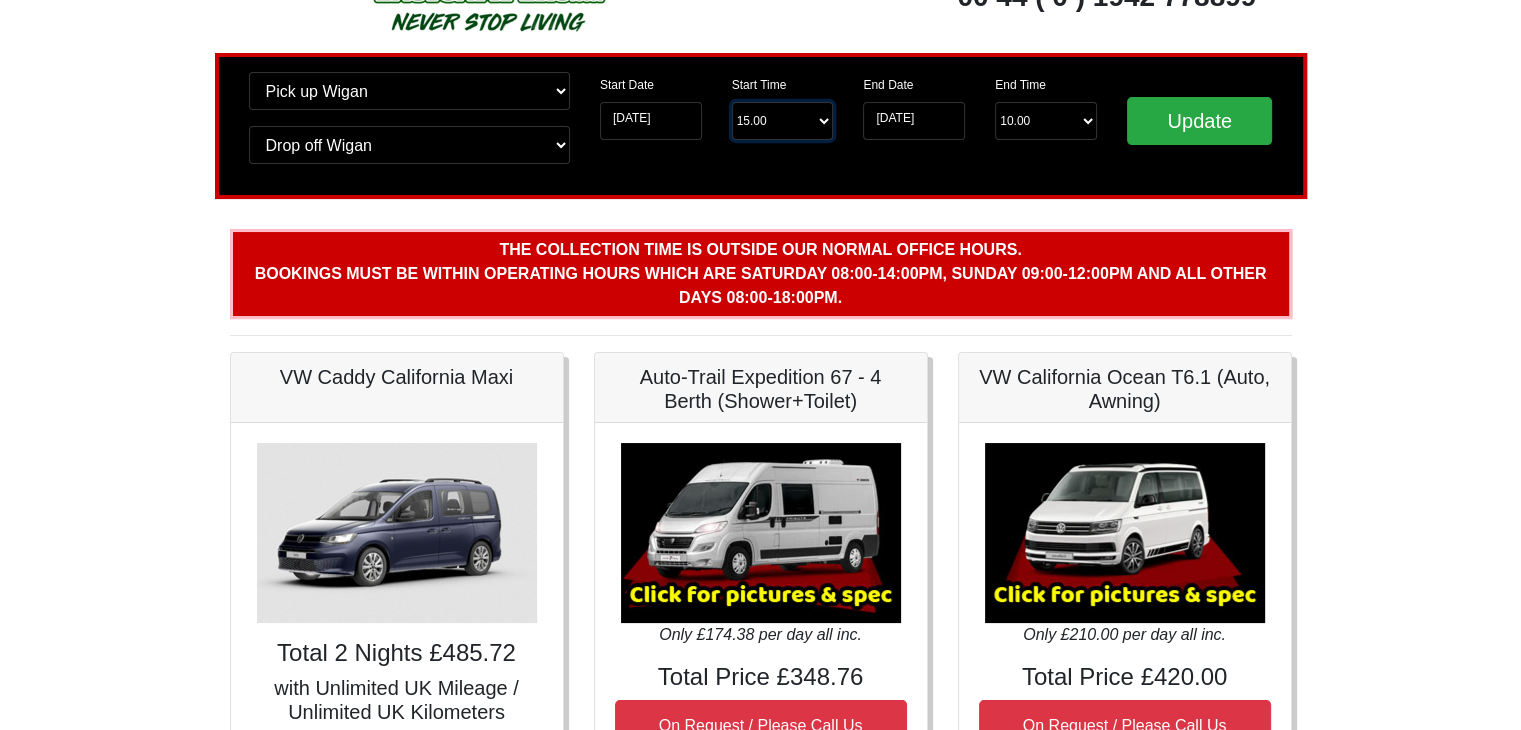 click on "Start Time
15.00
--------
11.00 am (Saturday & Sunday Only)
12.00 pm (Saturday)
13.00 pm
14.00 pm
15.00 pm
16.00 pm
17.00 pm" at bounding box center (783, 121) 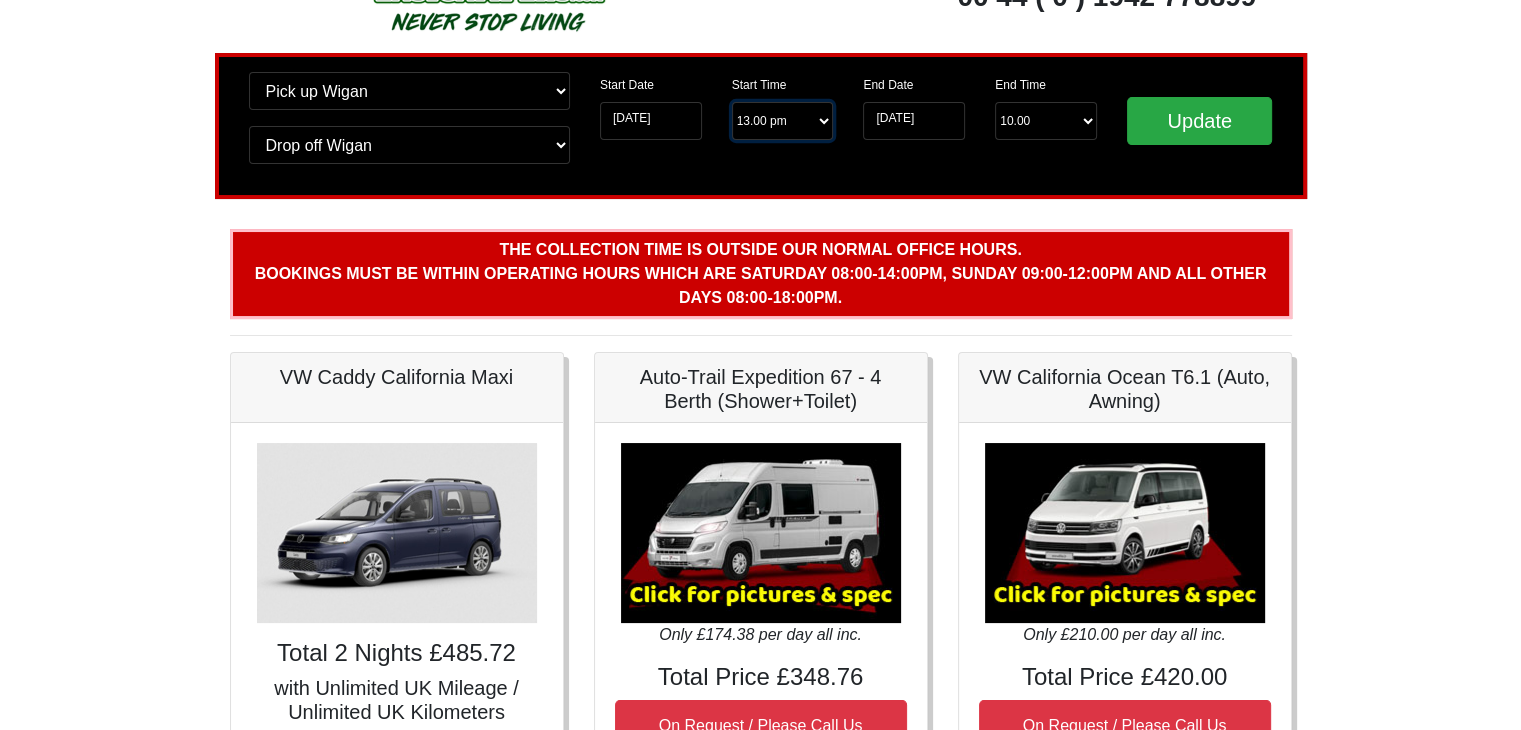 click on "Start Time
15.00
--------
11.00 am (Saturday & Sunday Only)
12.00 pm (Saturday)
13.00 pm
14.00 pm
15.00 pm
16.00 pm
17.00 pm" at bounding box center [783, 121] 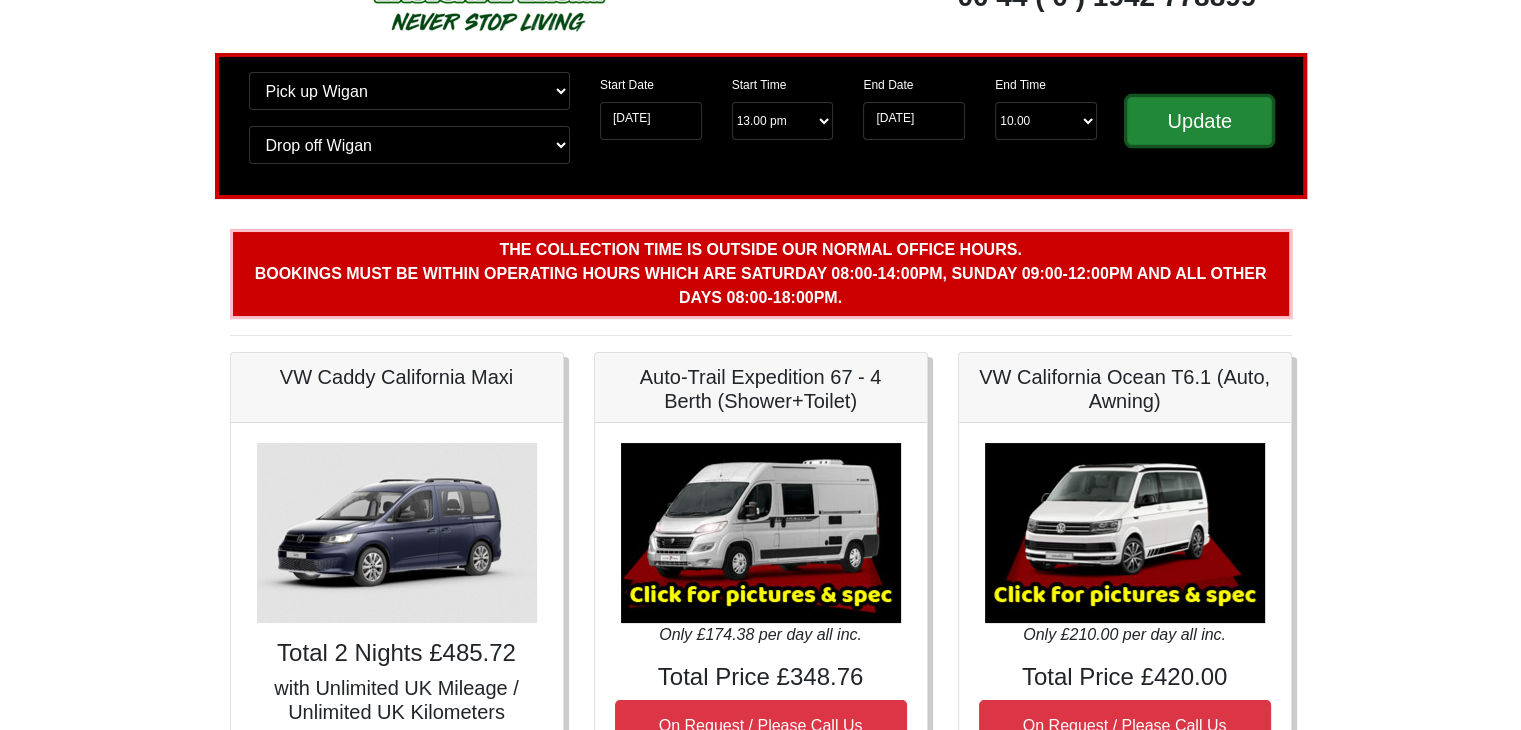click on "Update" at bounding box center (1200, 121) 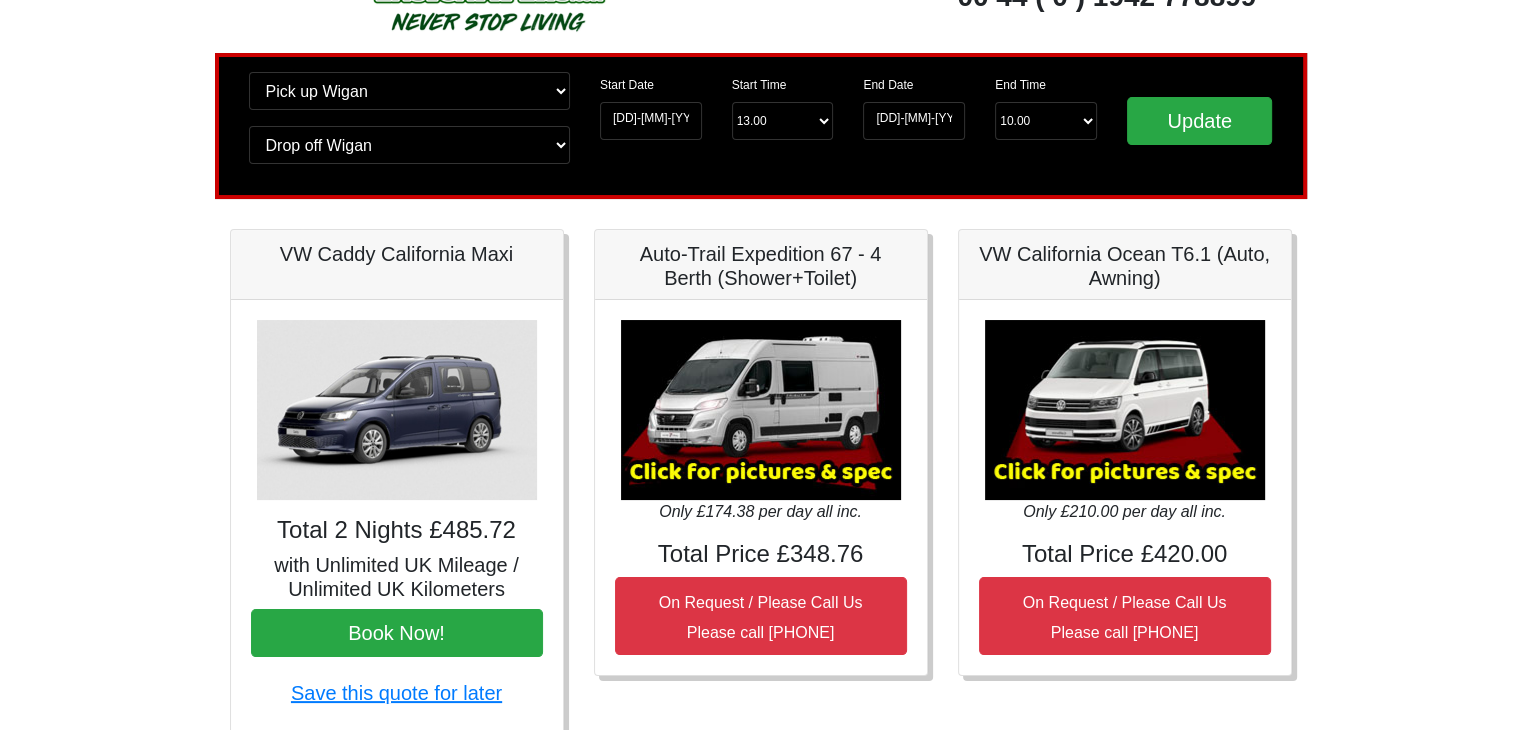 scroll, scrollTop: 200, scrollLeft: 0, axis: vertical 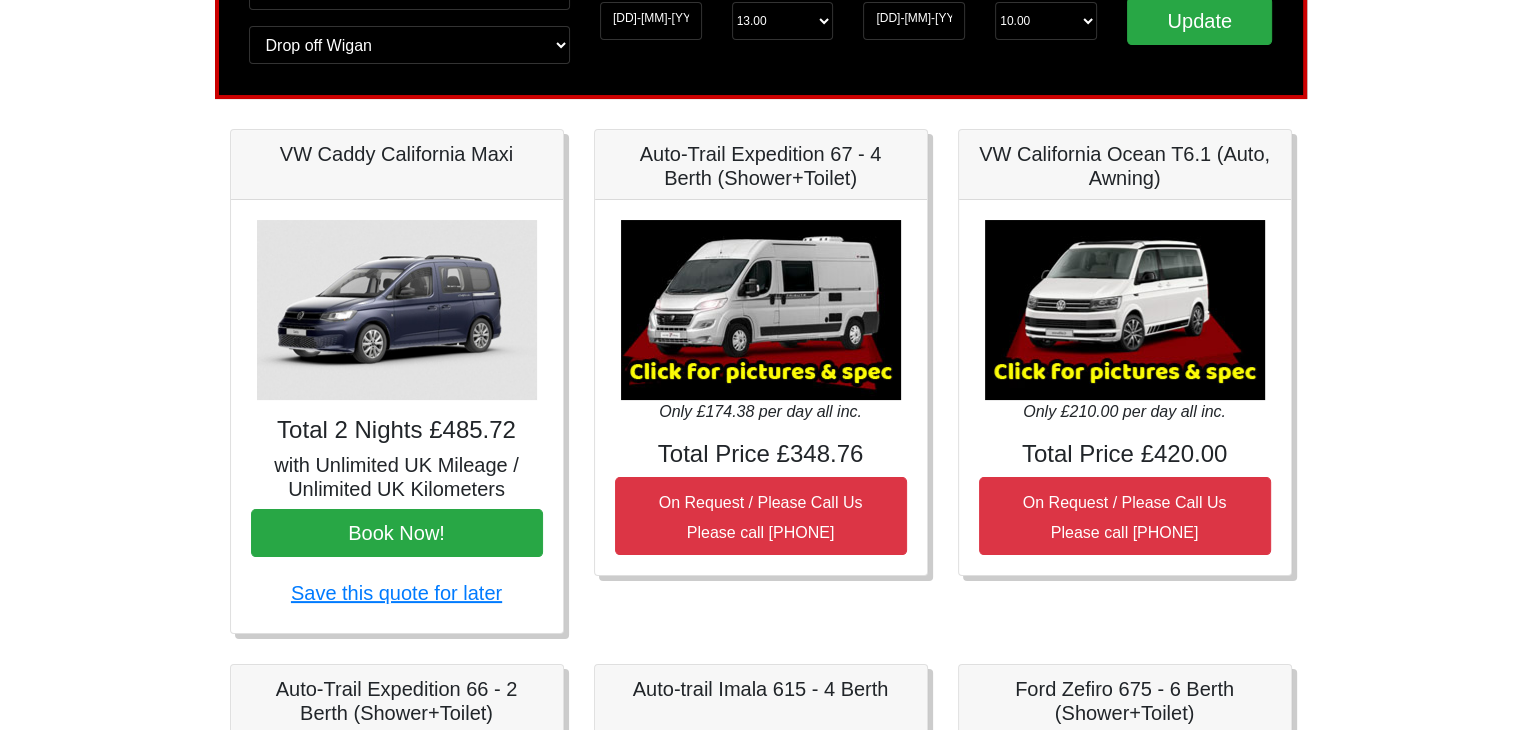 click at bounding box center (761, 310) 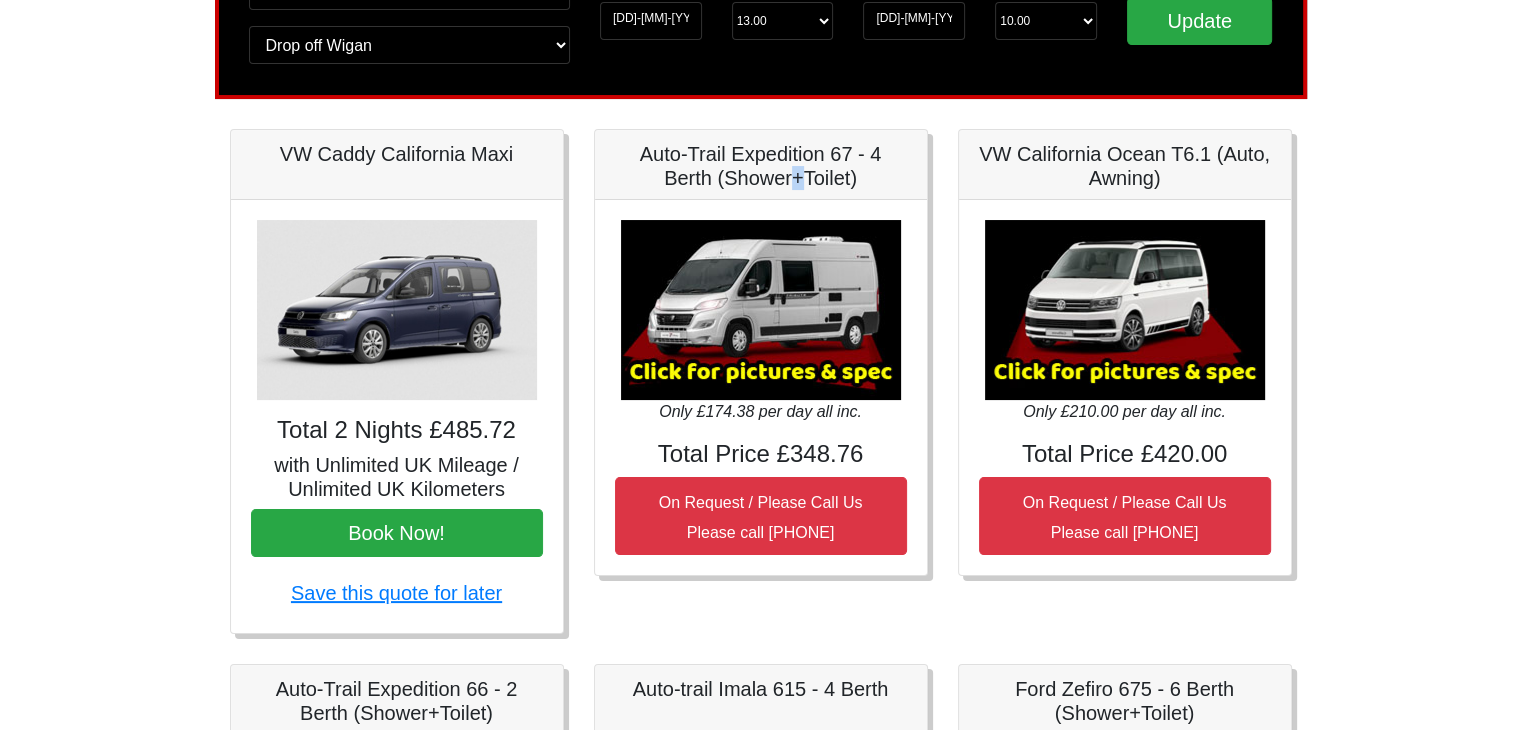 click on "Auto-Trail Expedition 67 - 4 Berth (Shower+Toilet)" at bounding box center [761, 166] 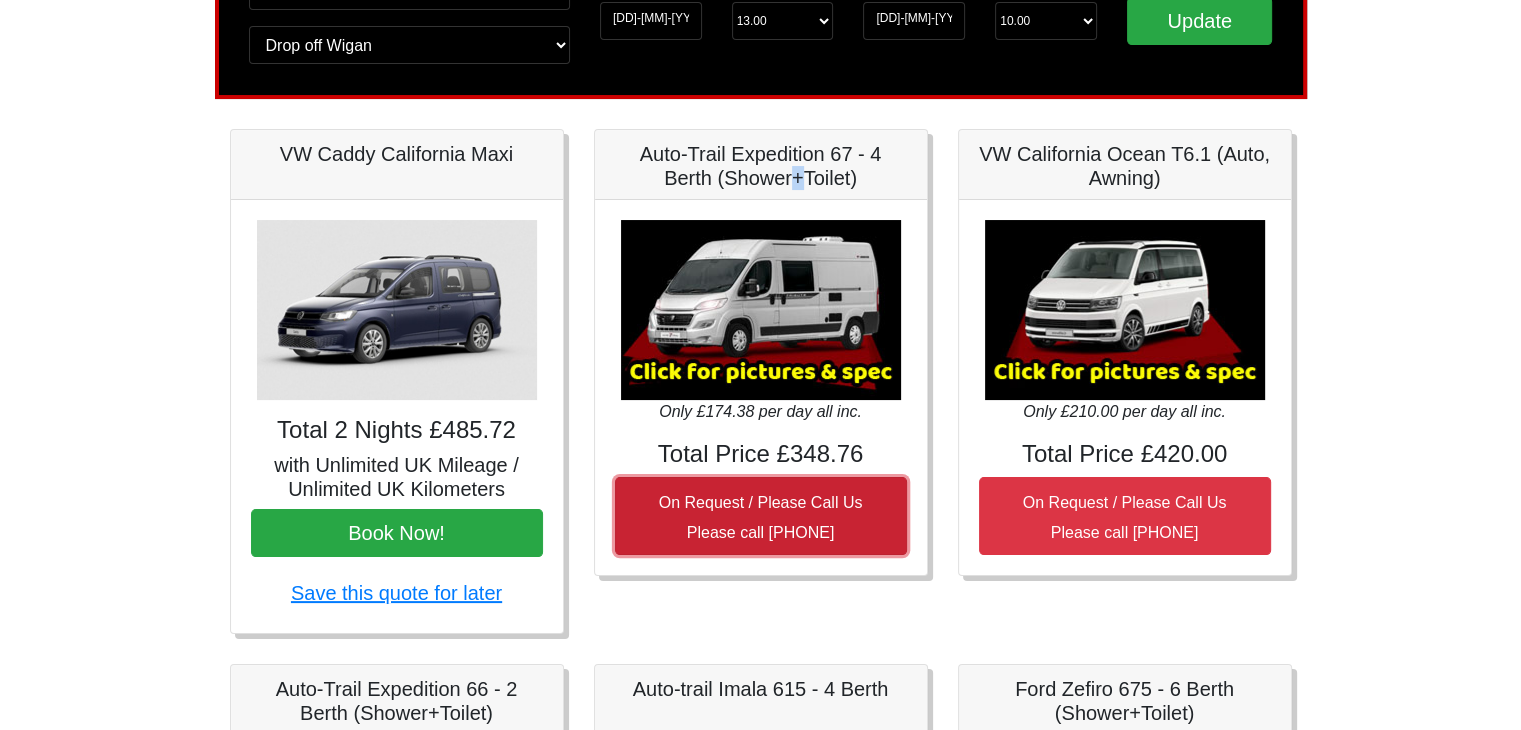 click on "On Request / Please Call Us Please call 0044 (0)1942 821080" at bounding box center [761, 516] 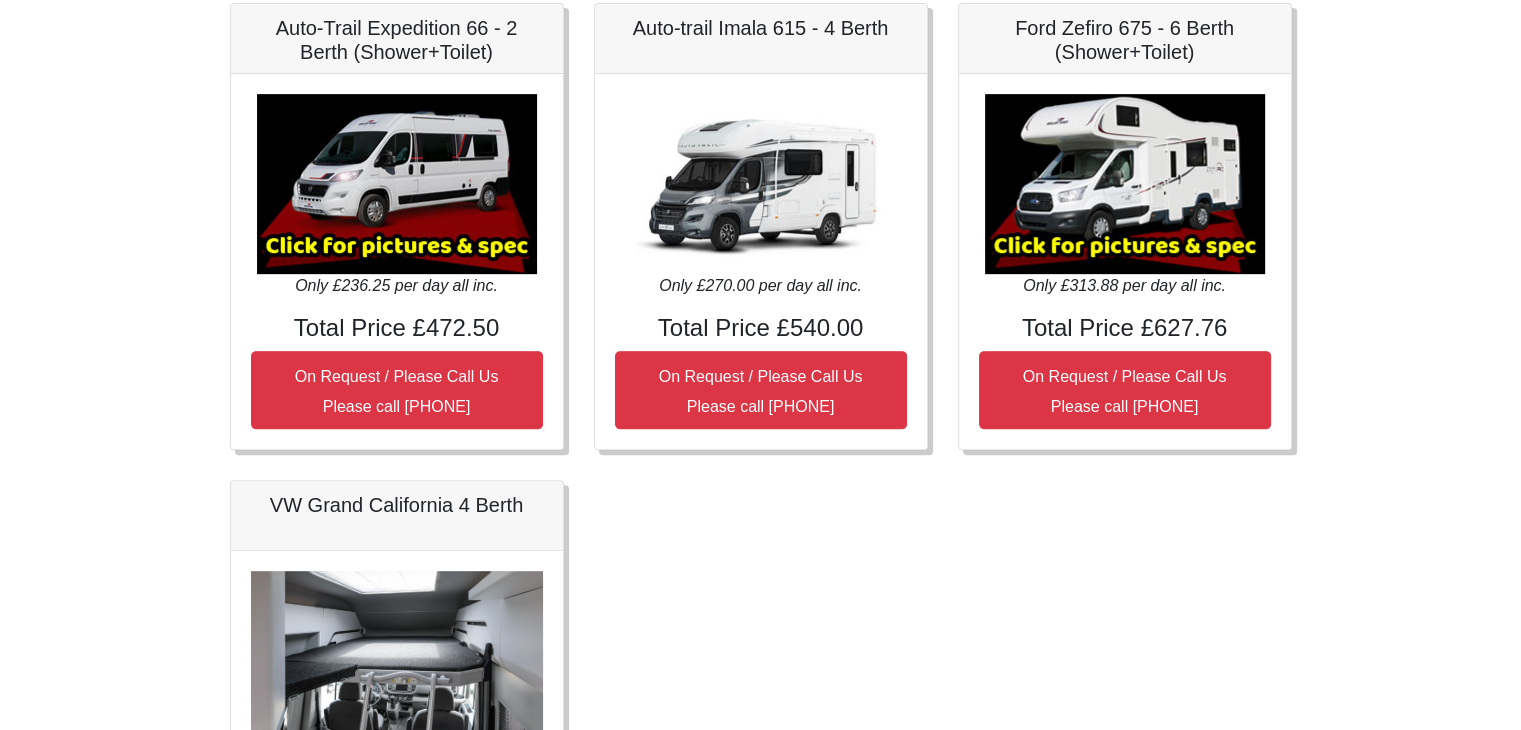 scroll, scrollTop: 600, scrollLeft: 0, axis: vertical 